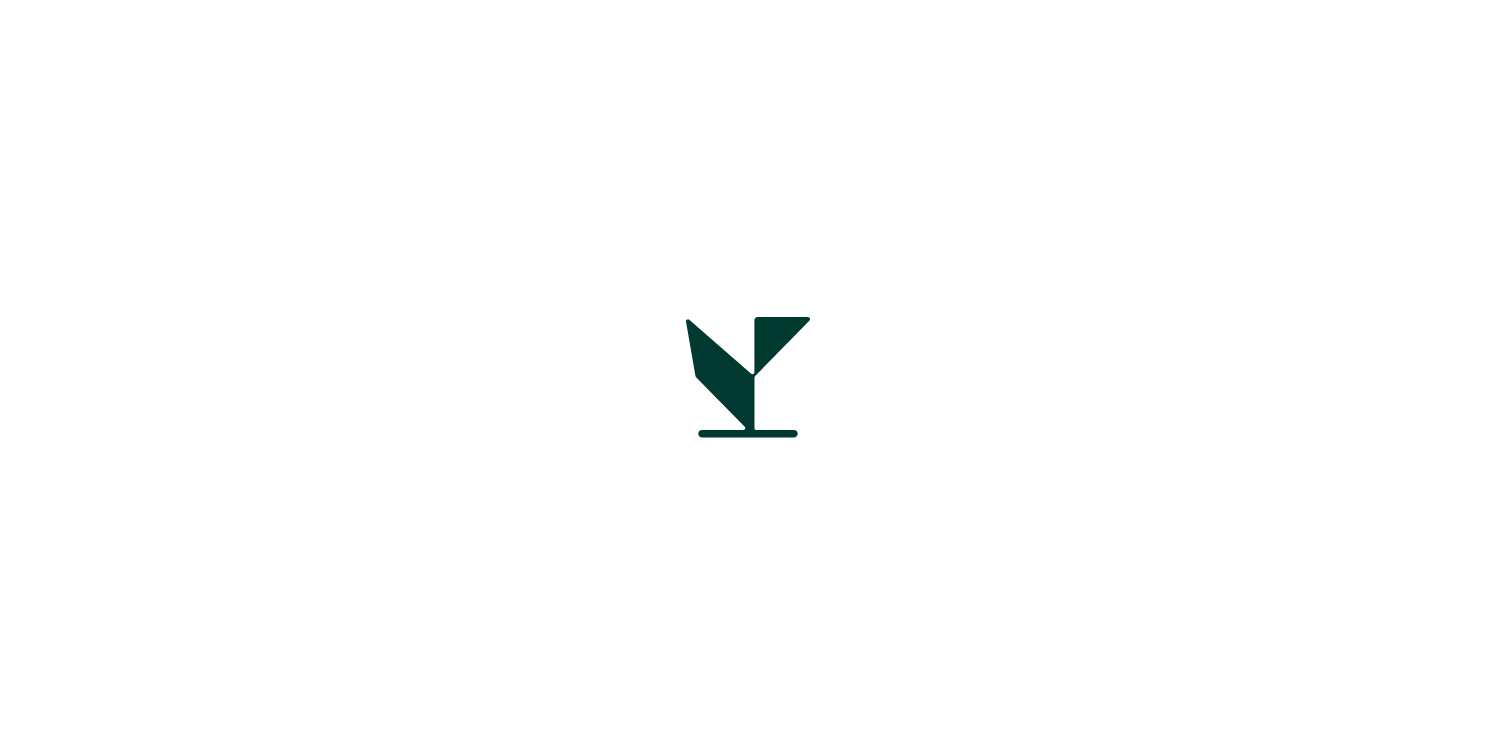 scroll, scrollTop: 0, scrollLeft: 0, axis: both 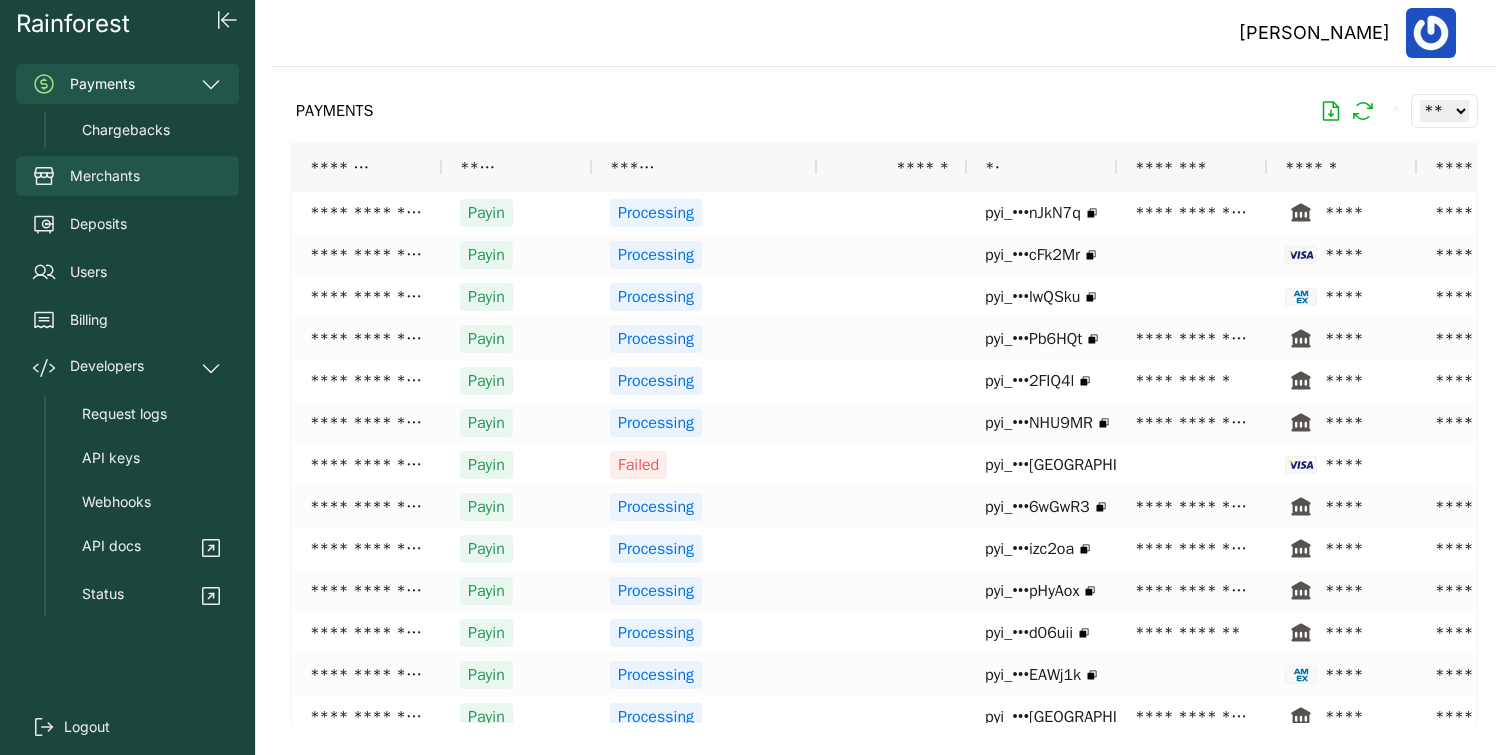 click on "Merchants" at bounding box center (105, 176) 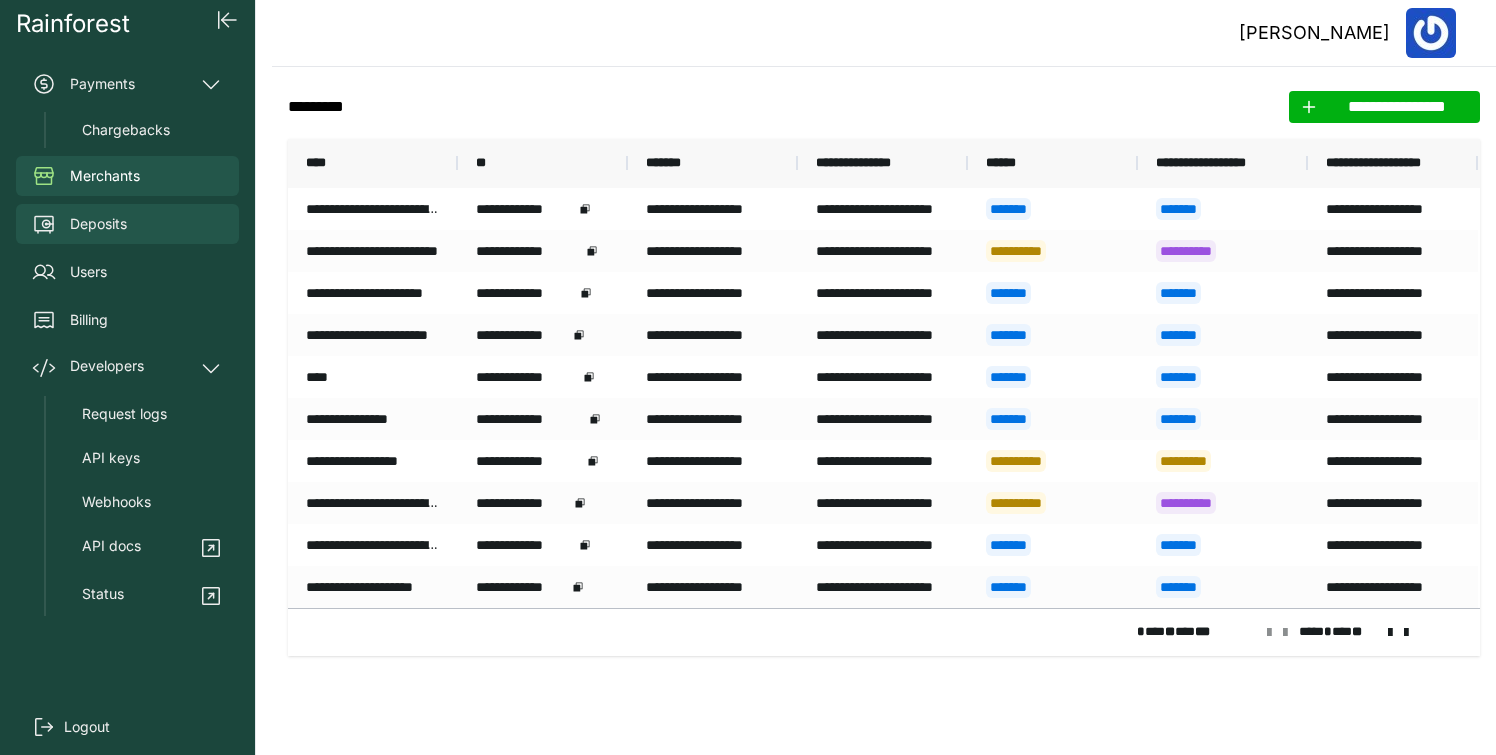 click on "Deposits" at bounding box center [127, 224] 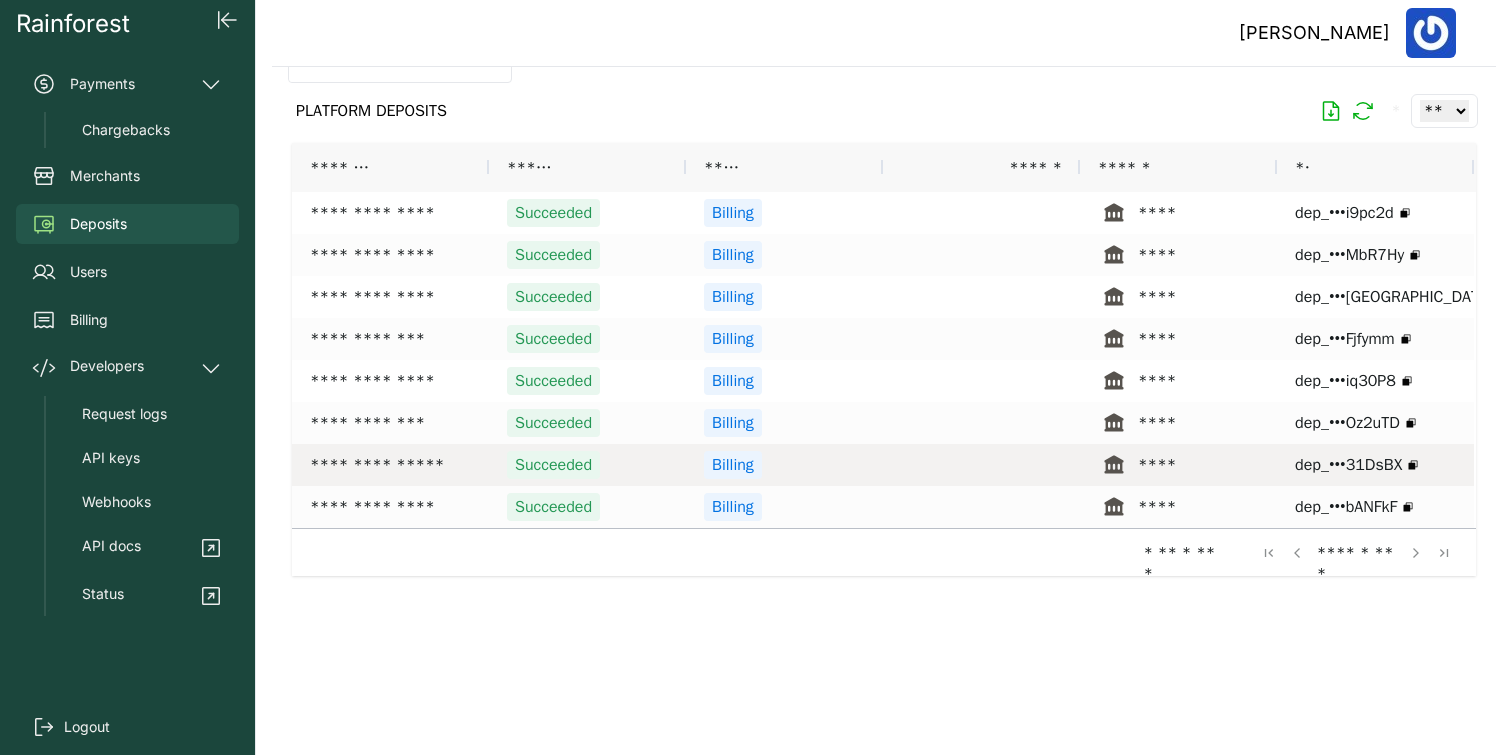 scroll, scrollTop: 0, scrollLeft: 0, axis: both 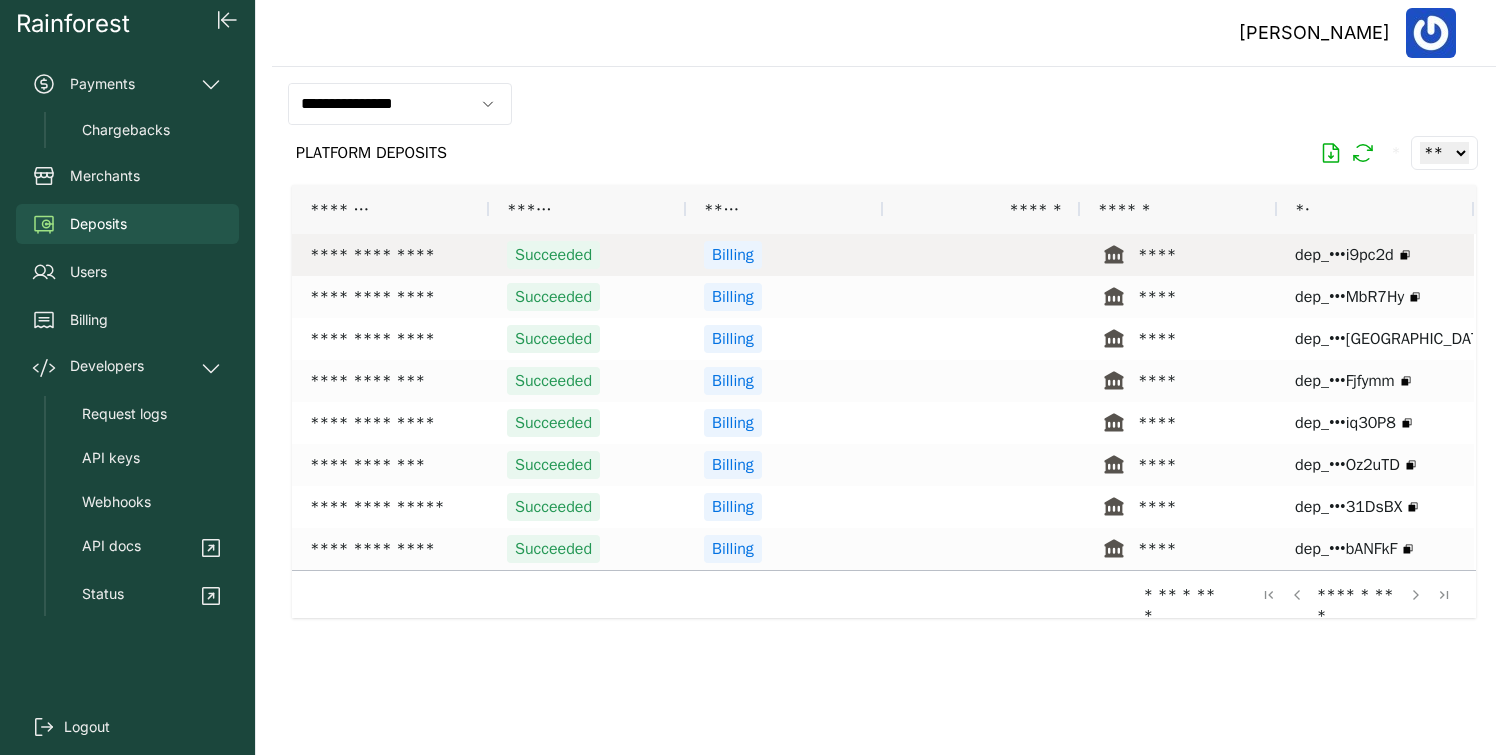 click on "Billing" at bounding box center (784, 255) 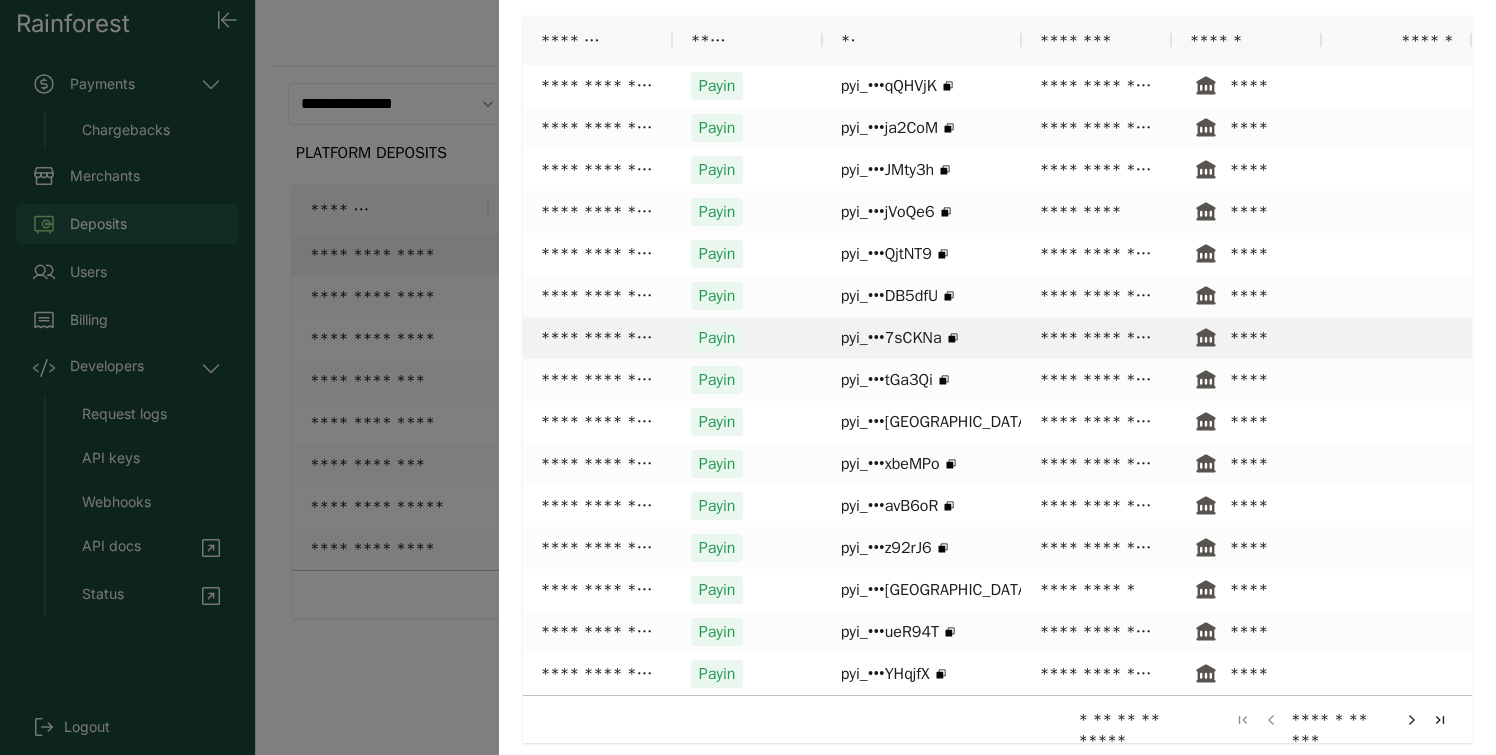 scroll, scrollTop: 262, scrollLeft: 0, axis: vertical 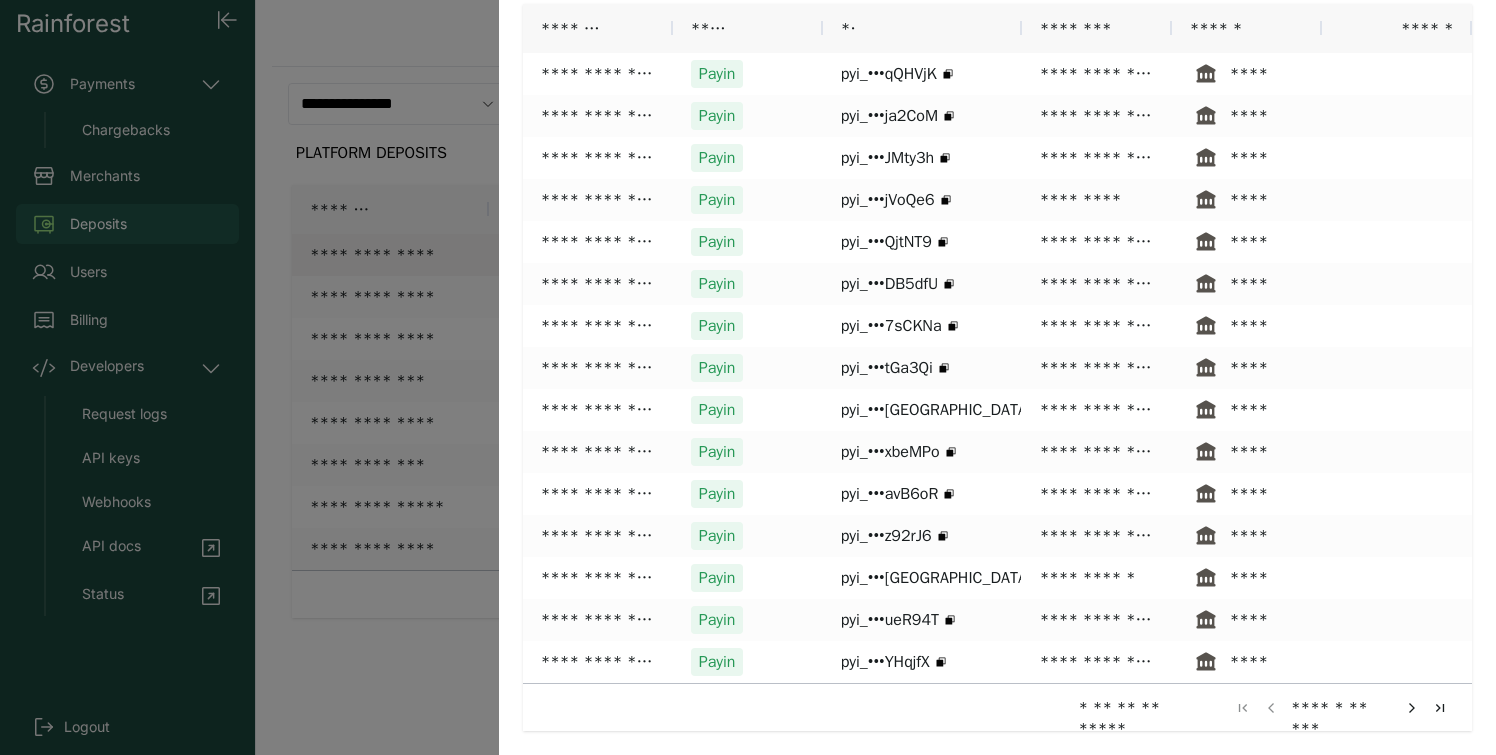 click at bounding box center (1412, 708) 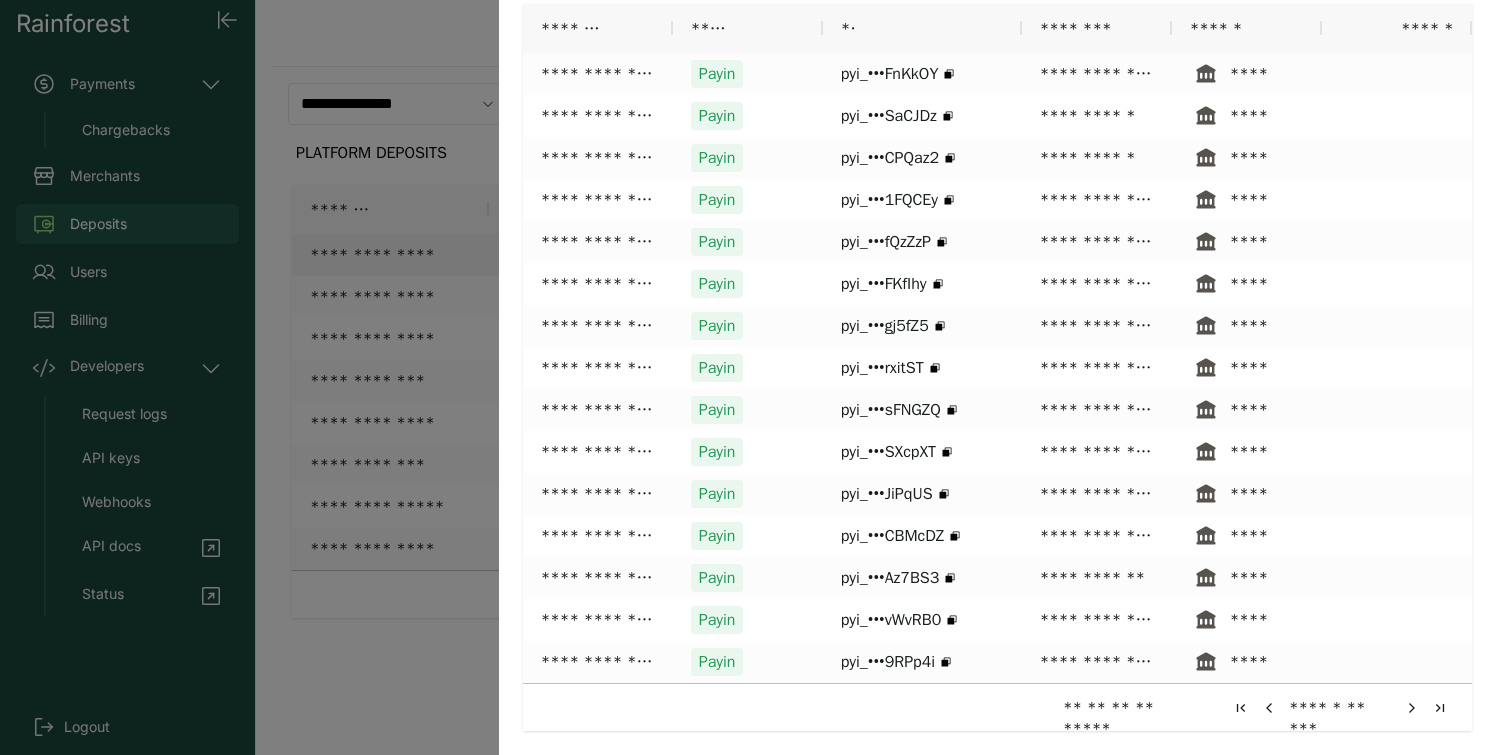 click at bounding box center (1412, 708) 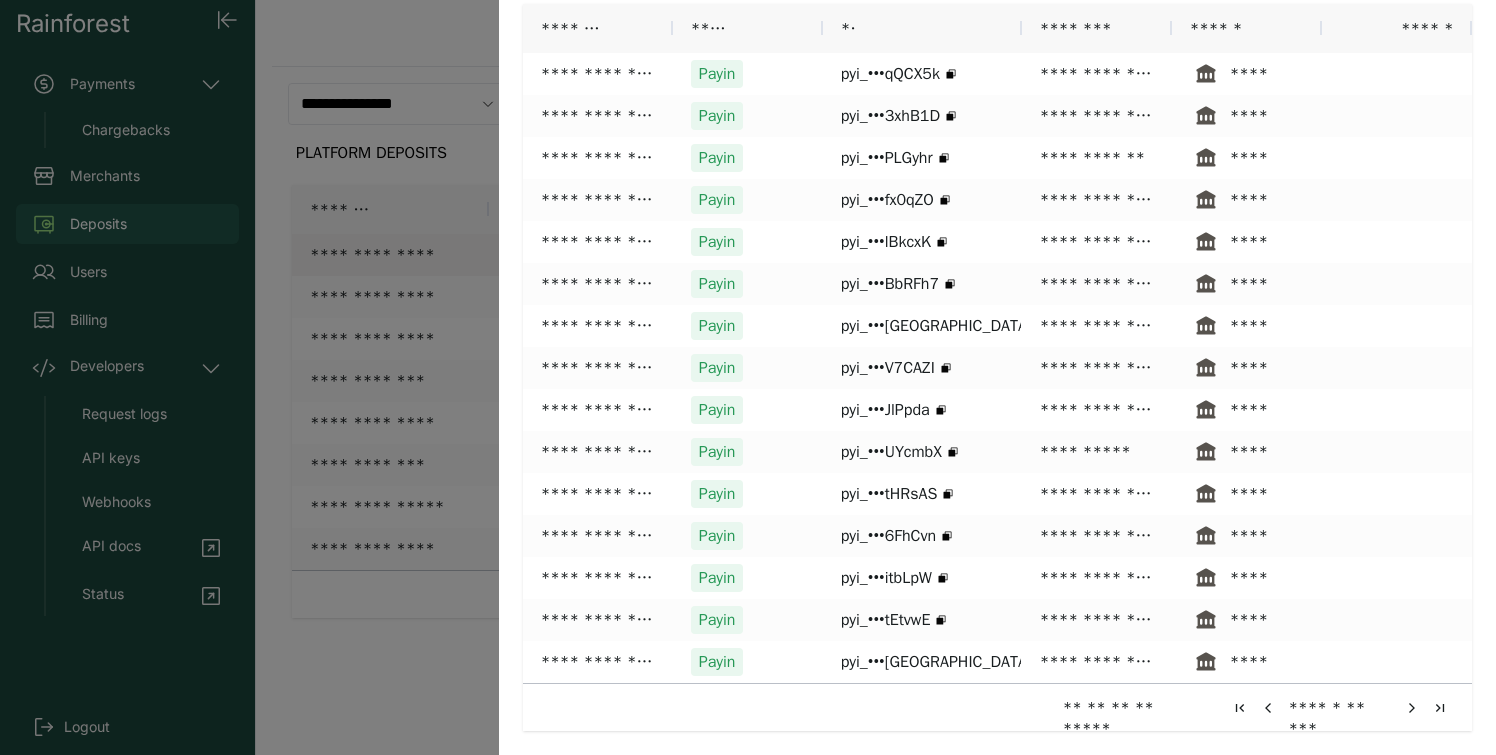 click at bounding box center (1412, 708) 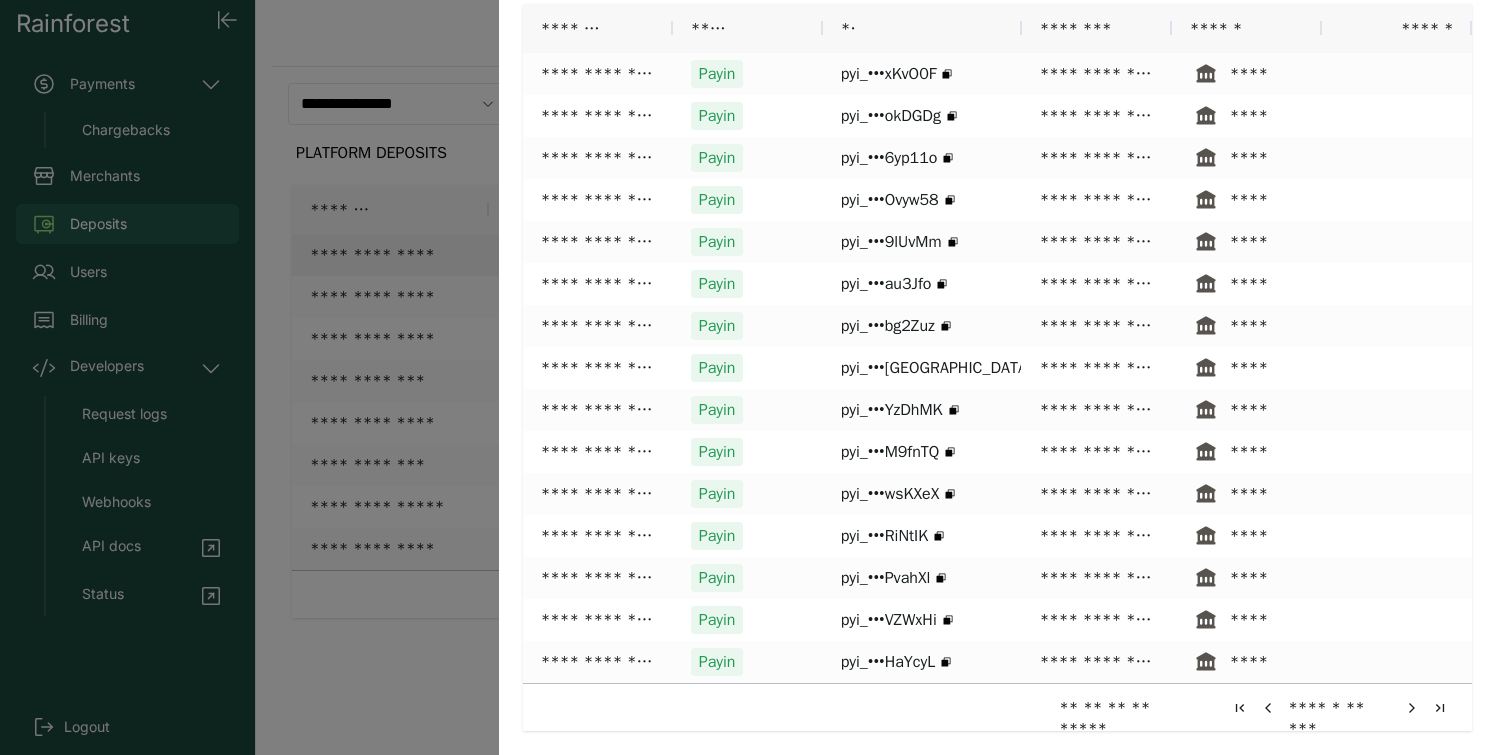 click at bounding box center (1412, 708) 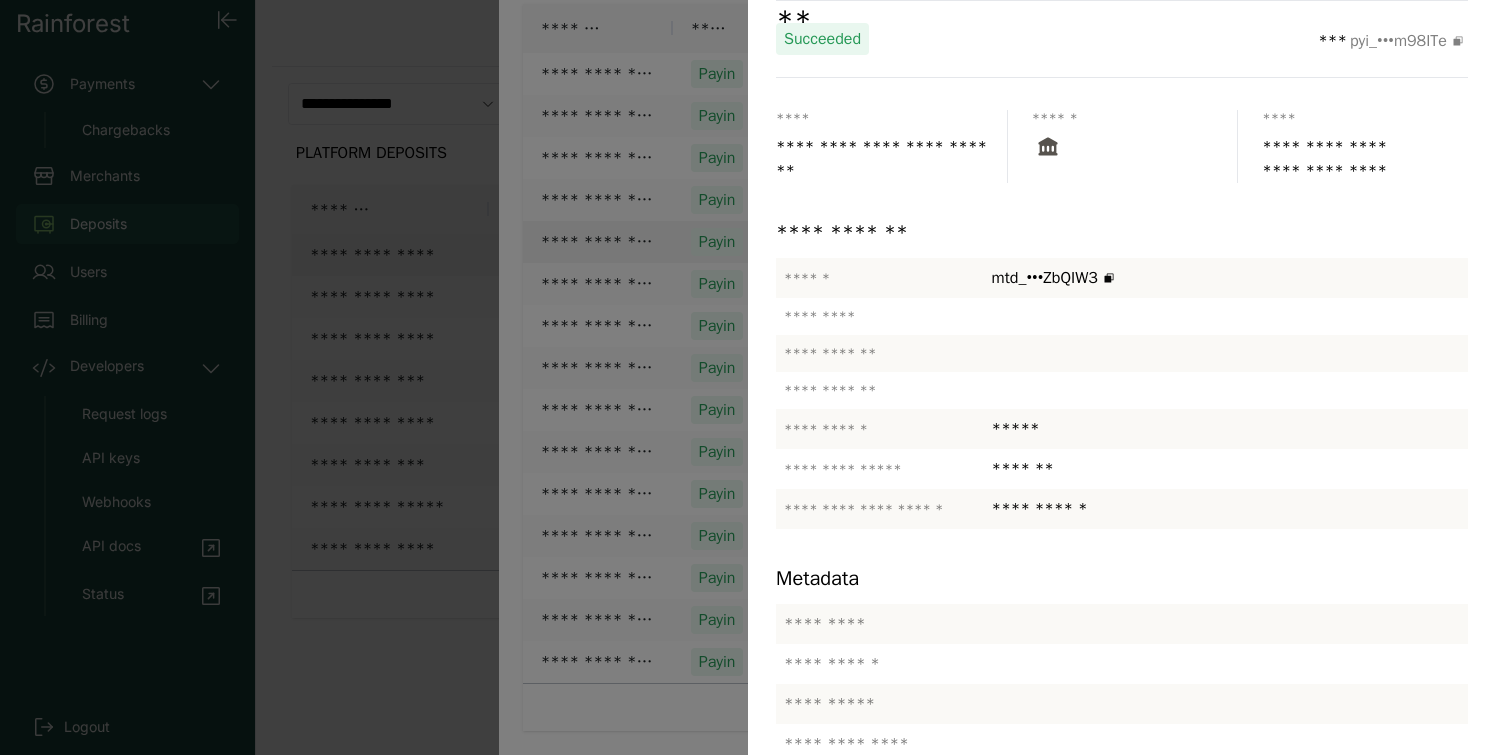 scroll, scrollTop: 218, scrollLeft: 0, axis: vertical 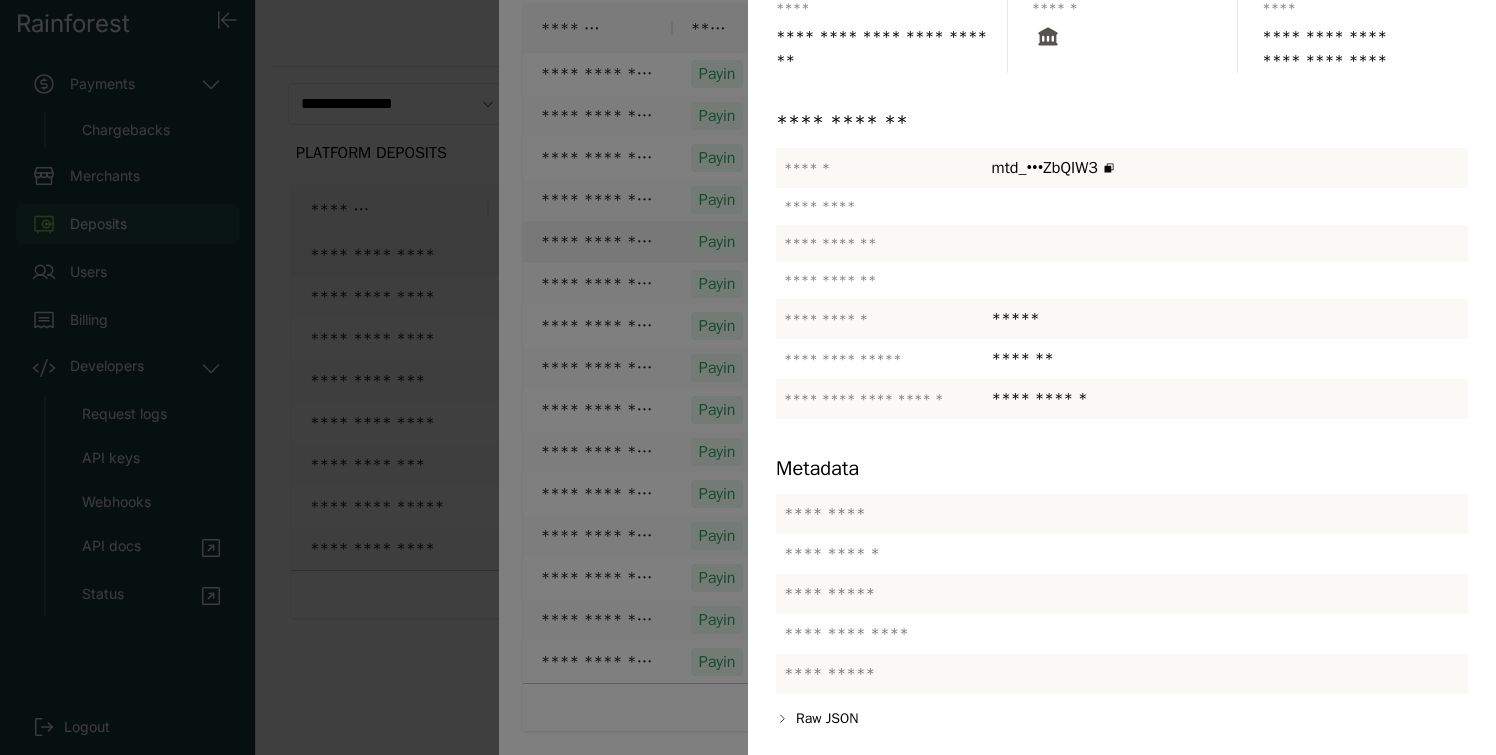 click at bounding box center (748, 377) 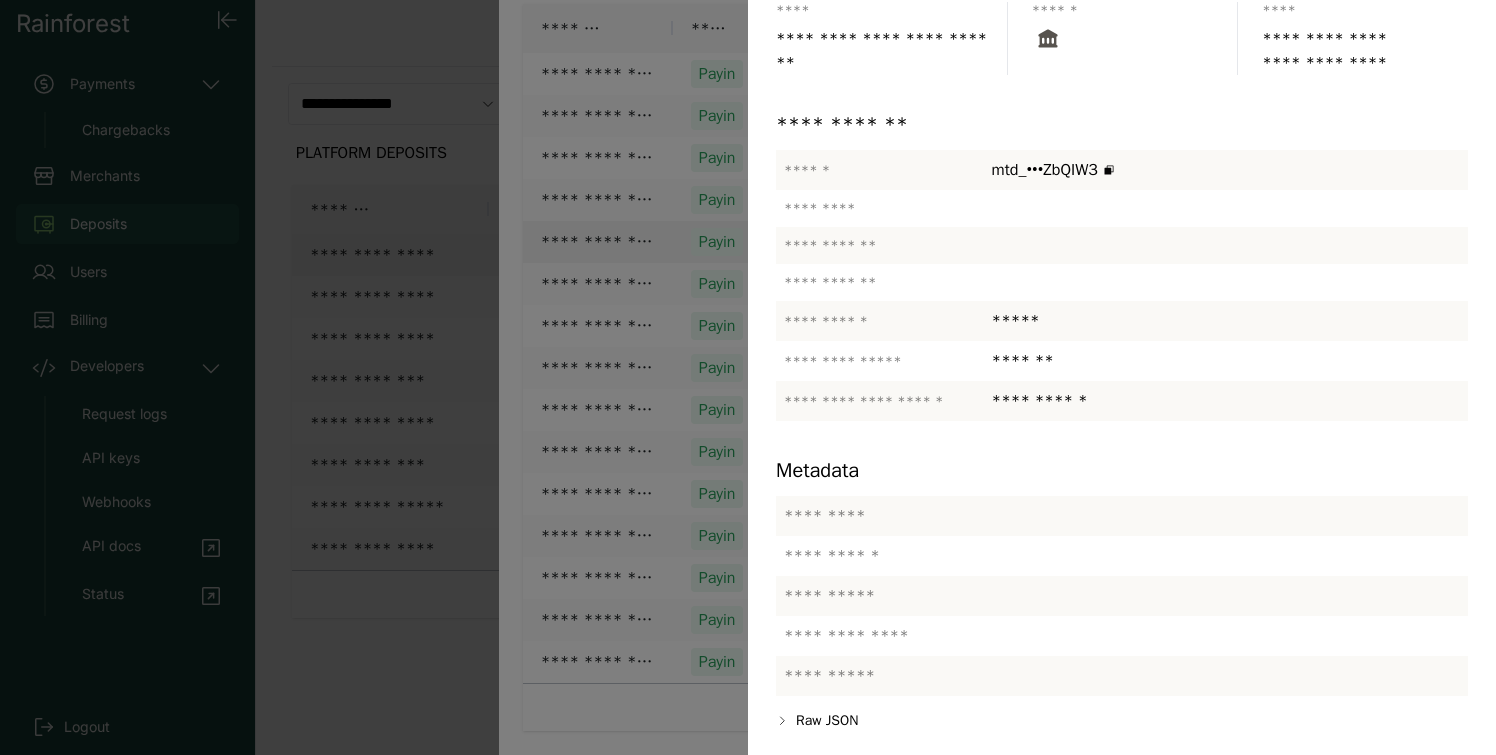scroll, scrollTop: 218, scrollLeft: 0, axis: vertical 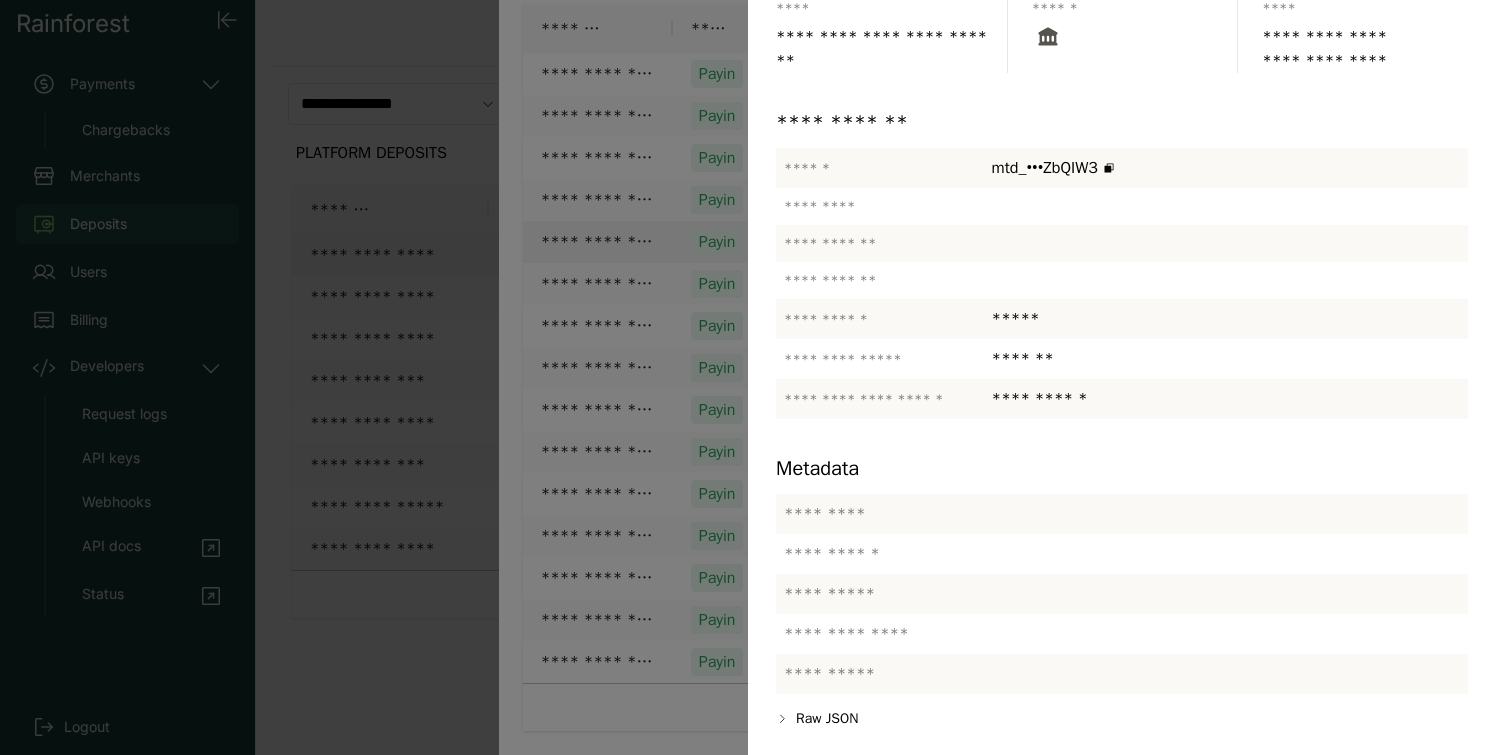 click at bounding box center [748, 377] 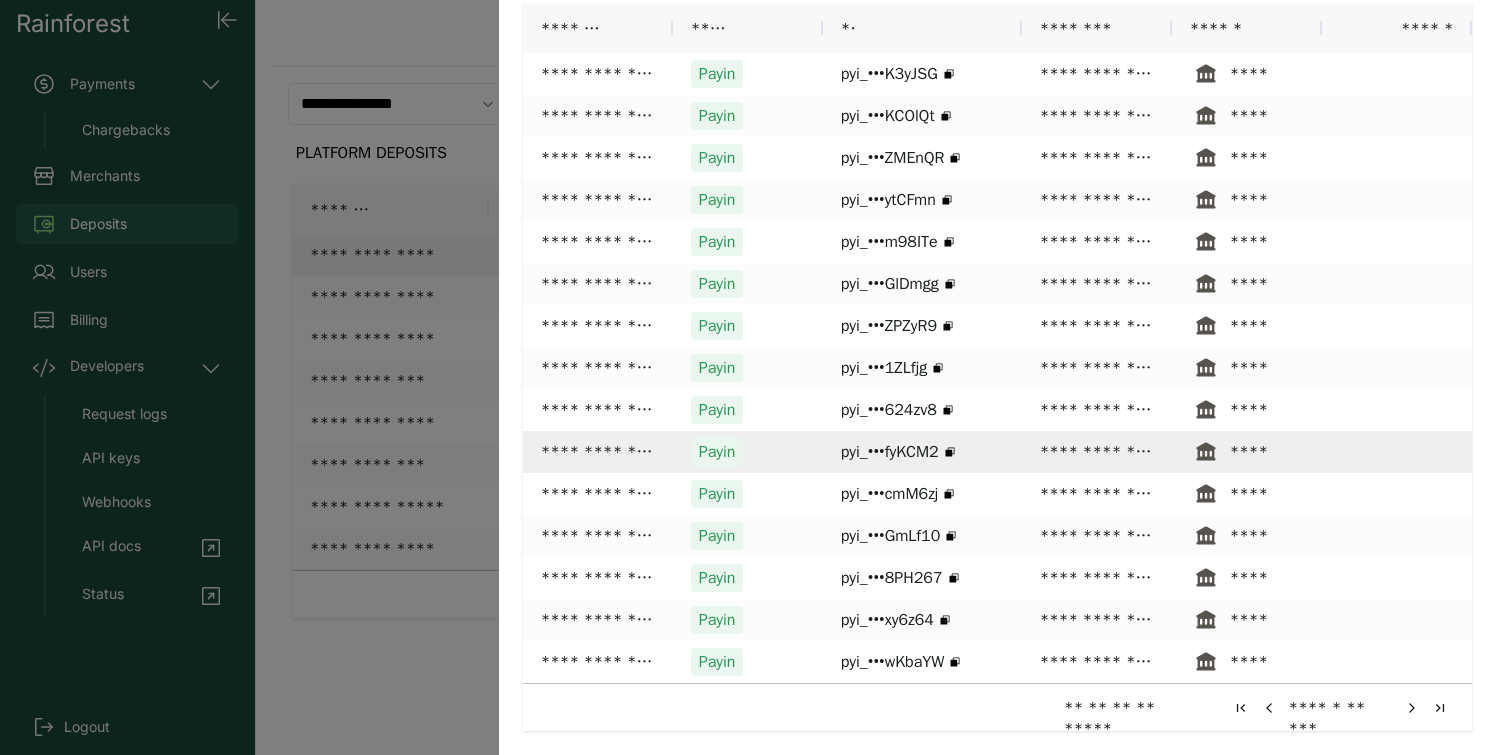 scroll, scrollTop: 0, scrollLeft: 0, axis: both 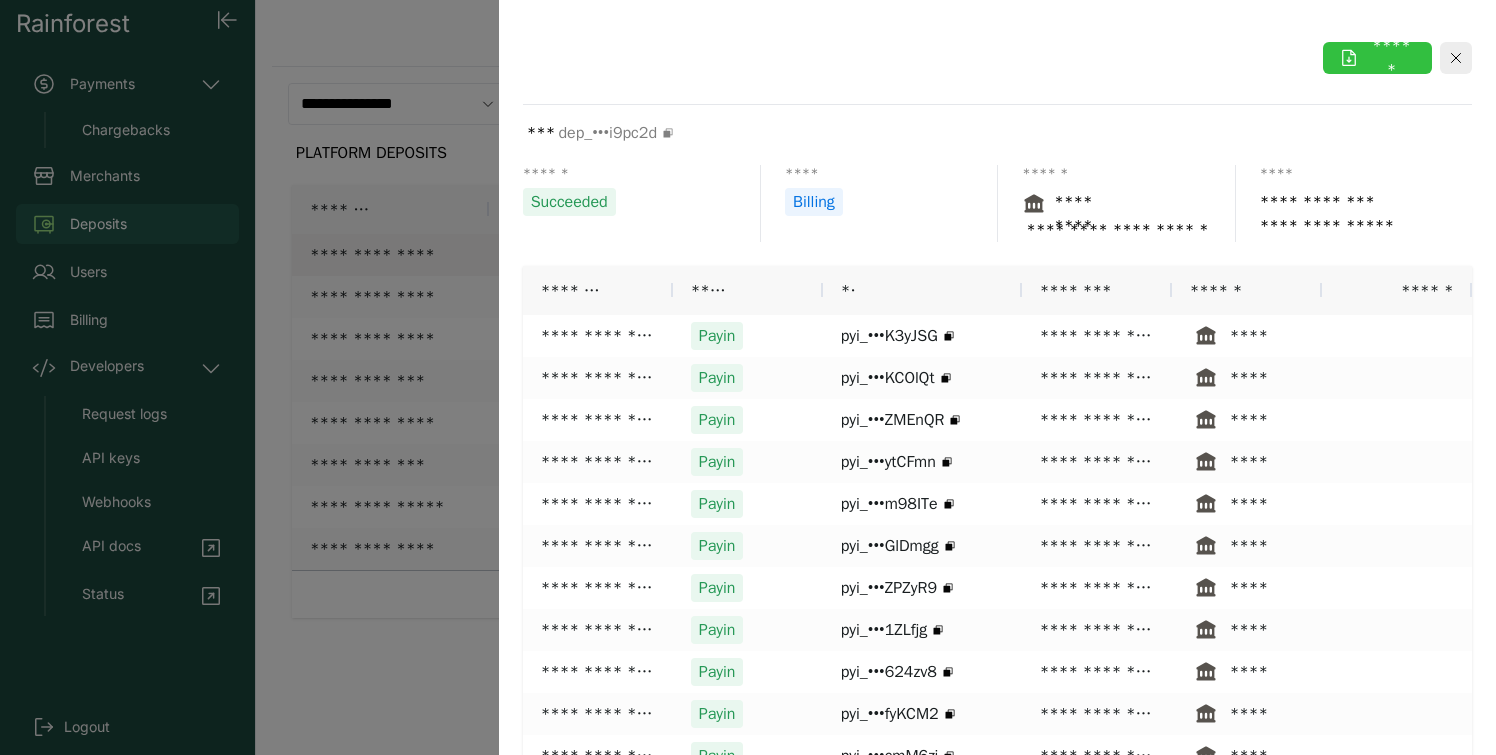 click on "******" at bounding box center (1377, 58) 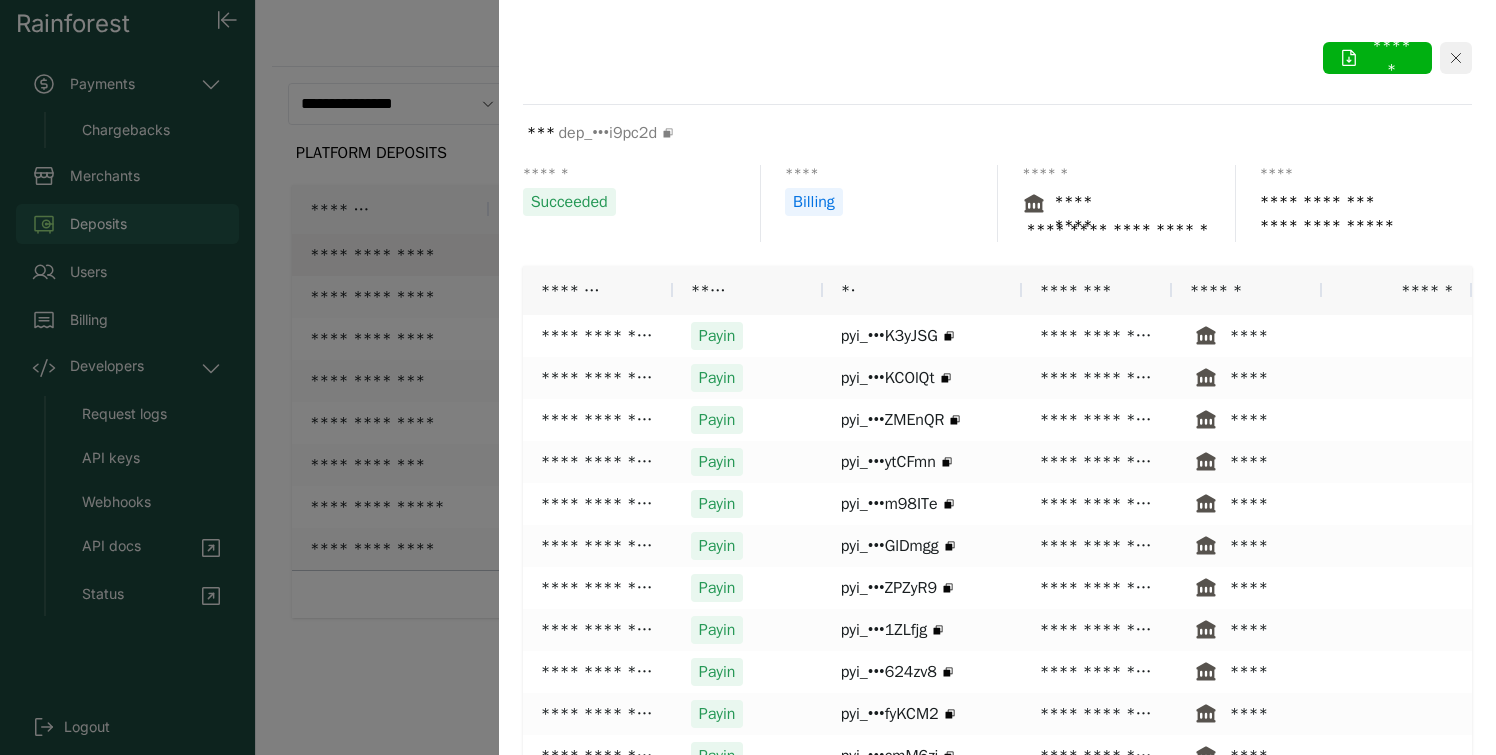 click 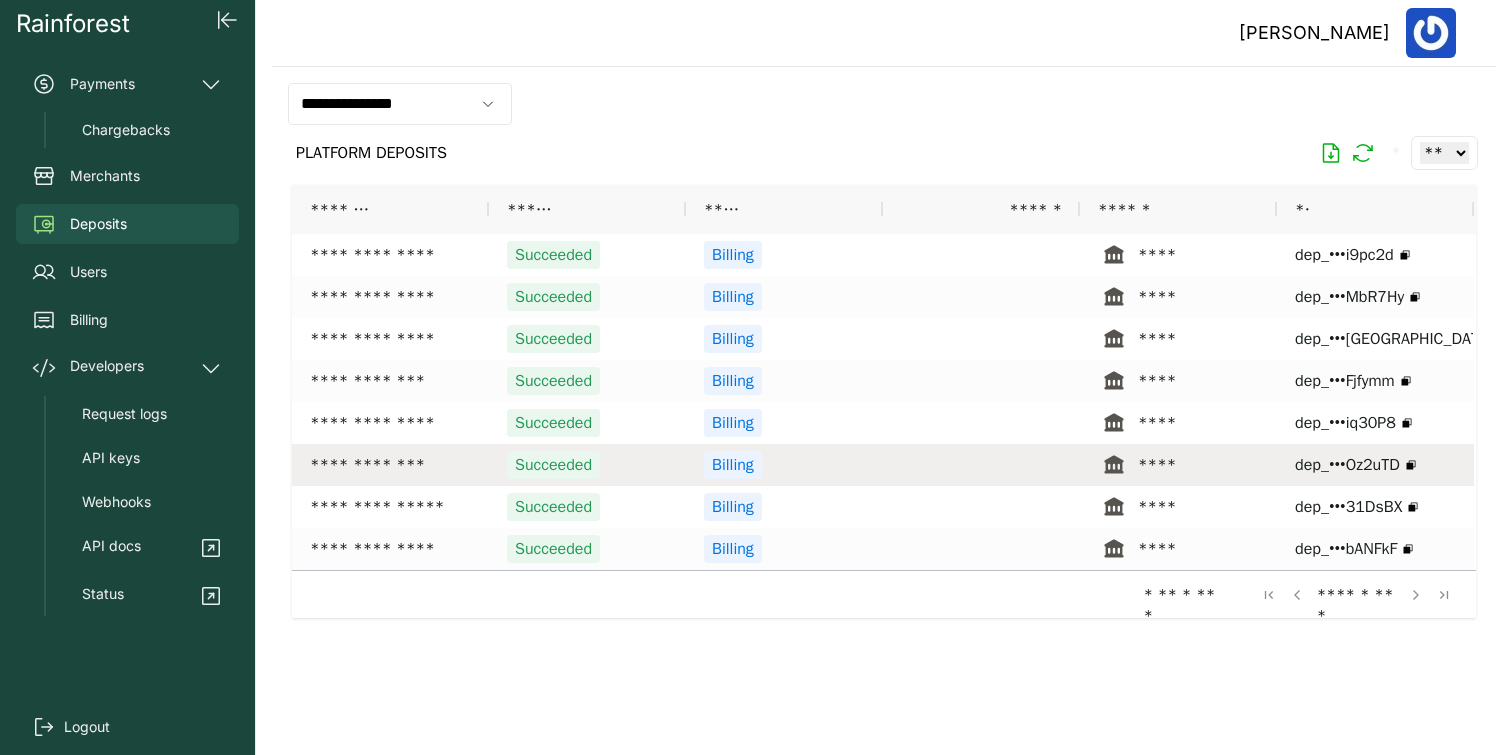 scroll, scrollTop: 1, scrollLeft: 0, axis: vertical 